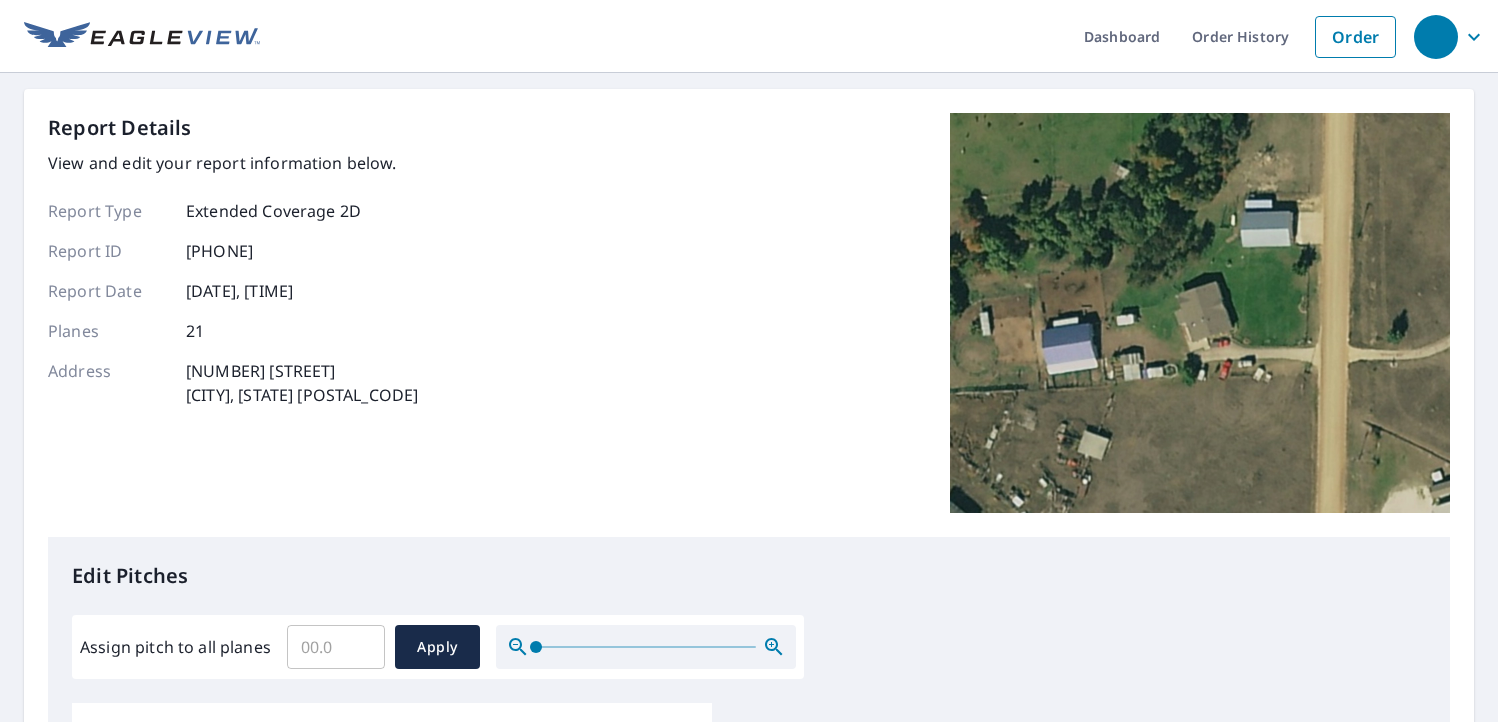 scroll, scrollTop: 0, scrollLeft: 0, axis: both 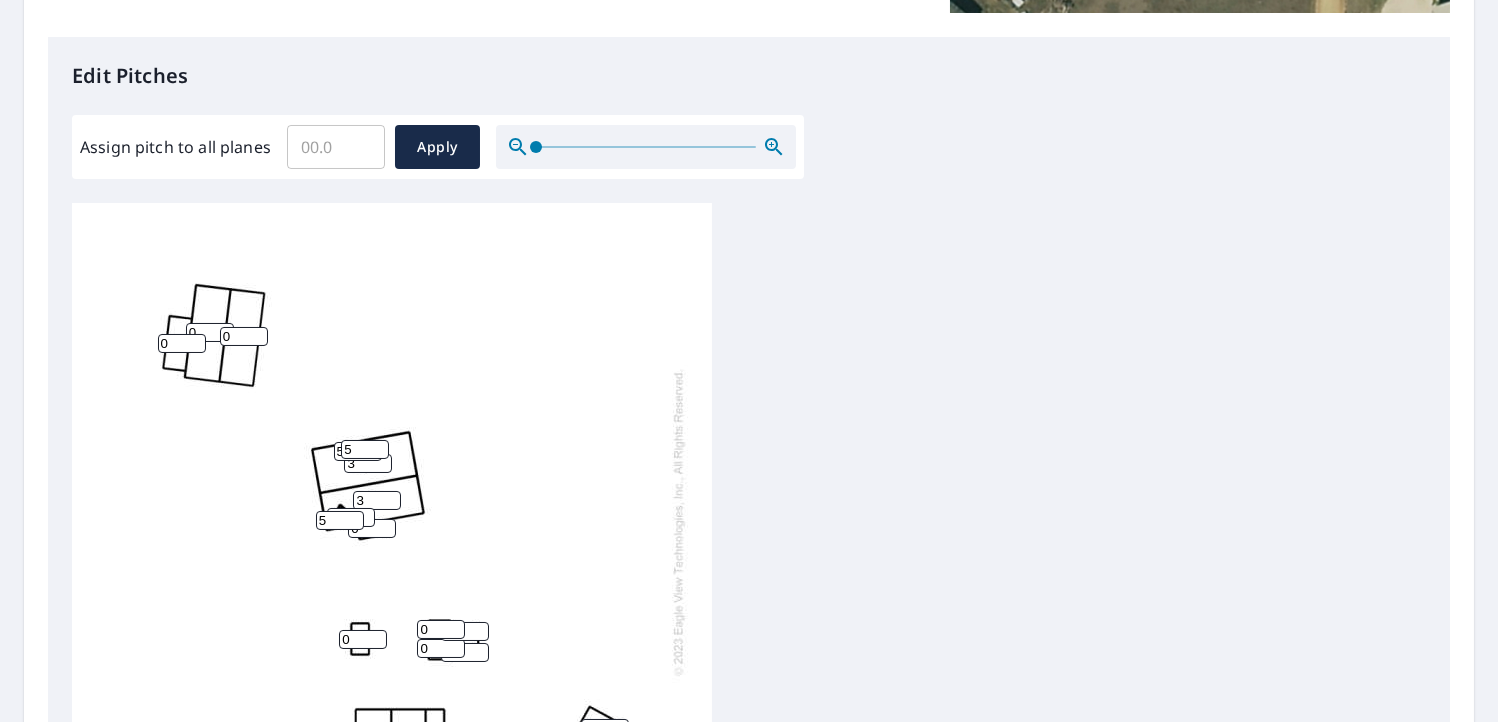 click on "0" at bounding box center (210, 332) 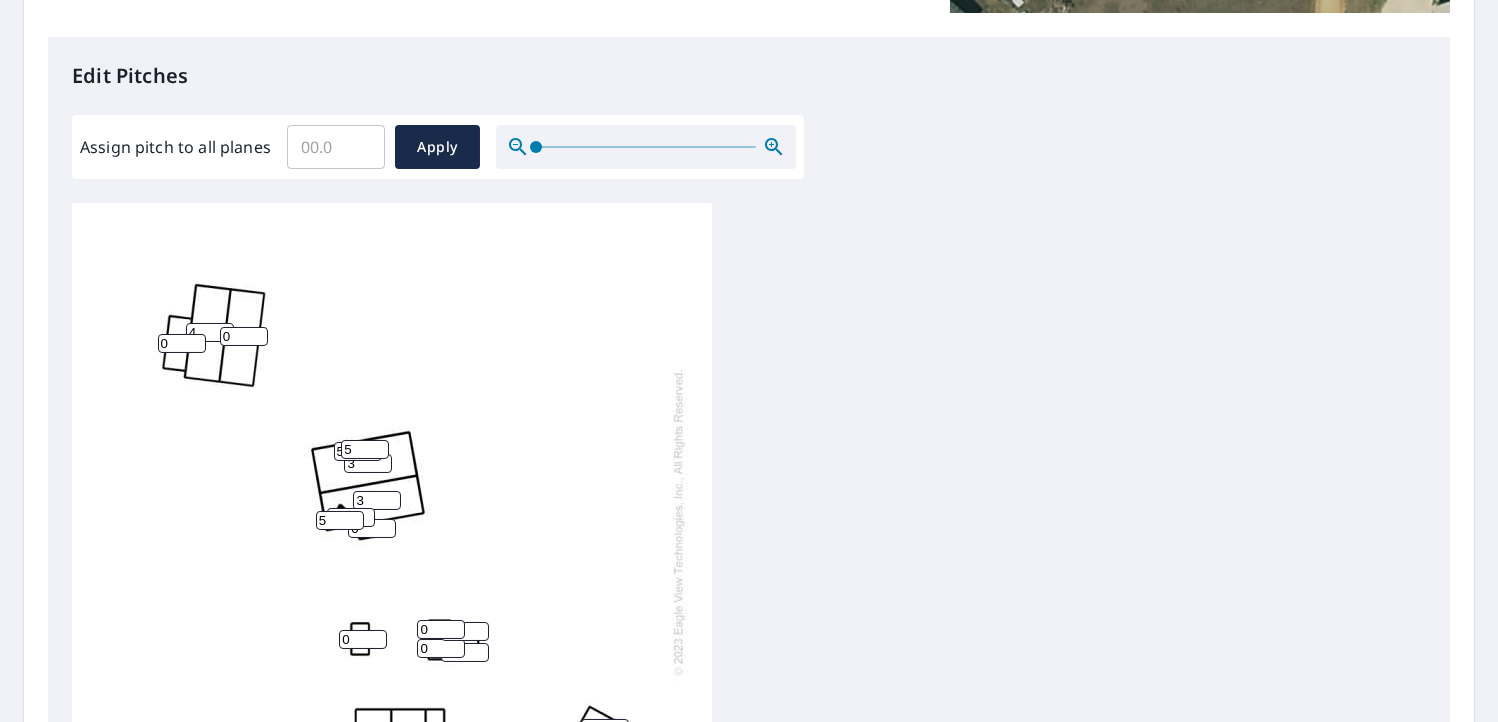 type on "4" 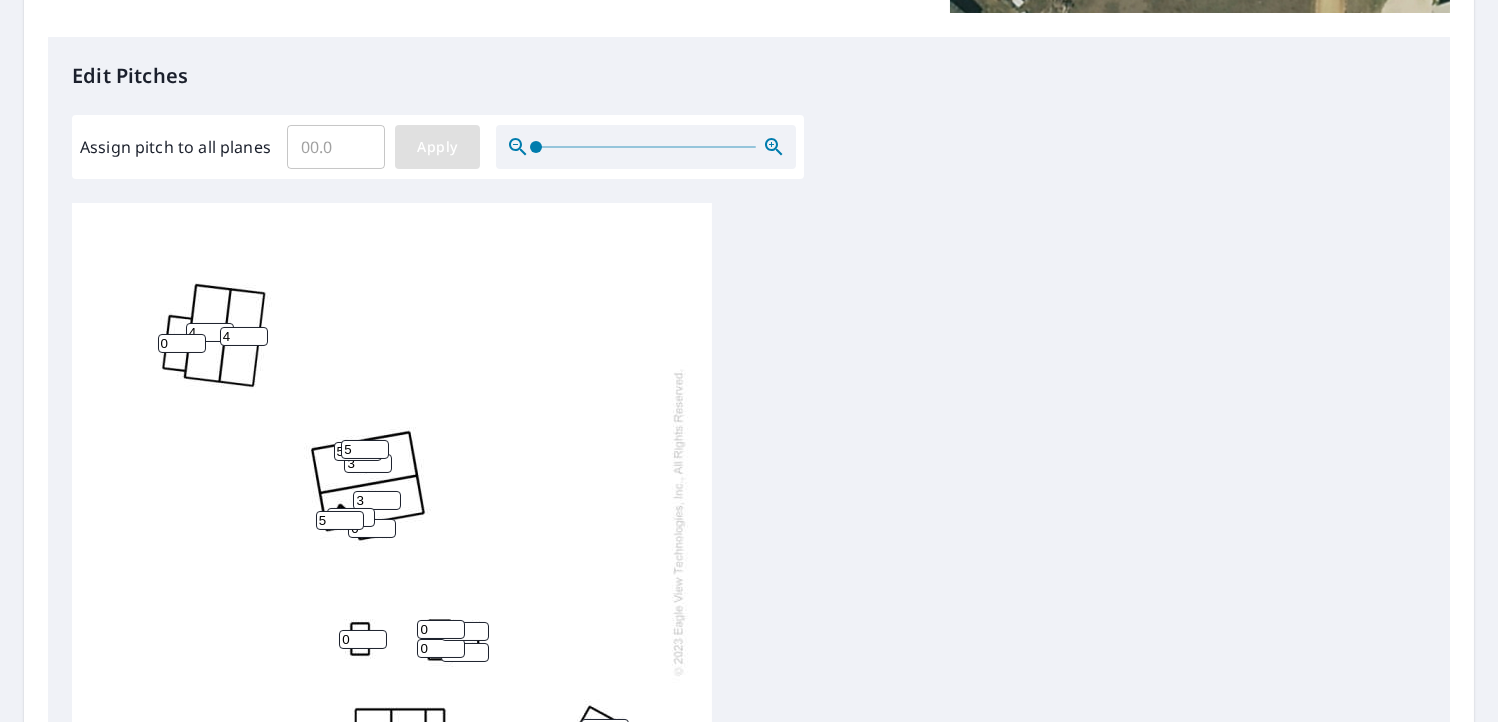 type on "4" 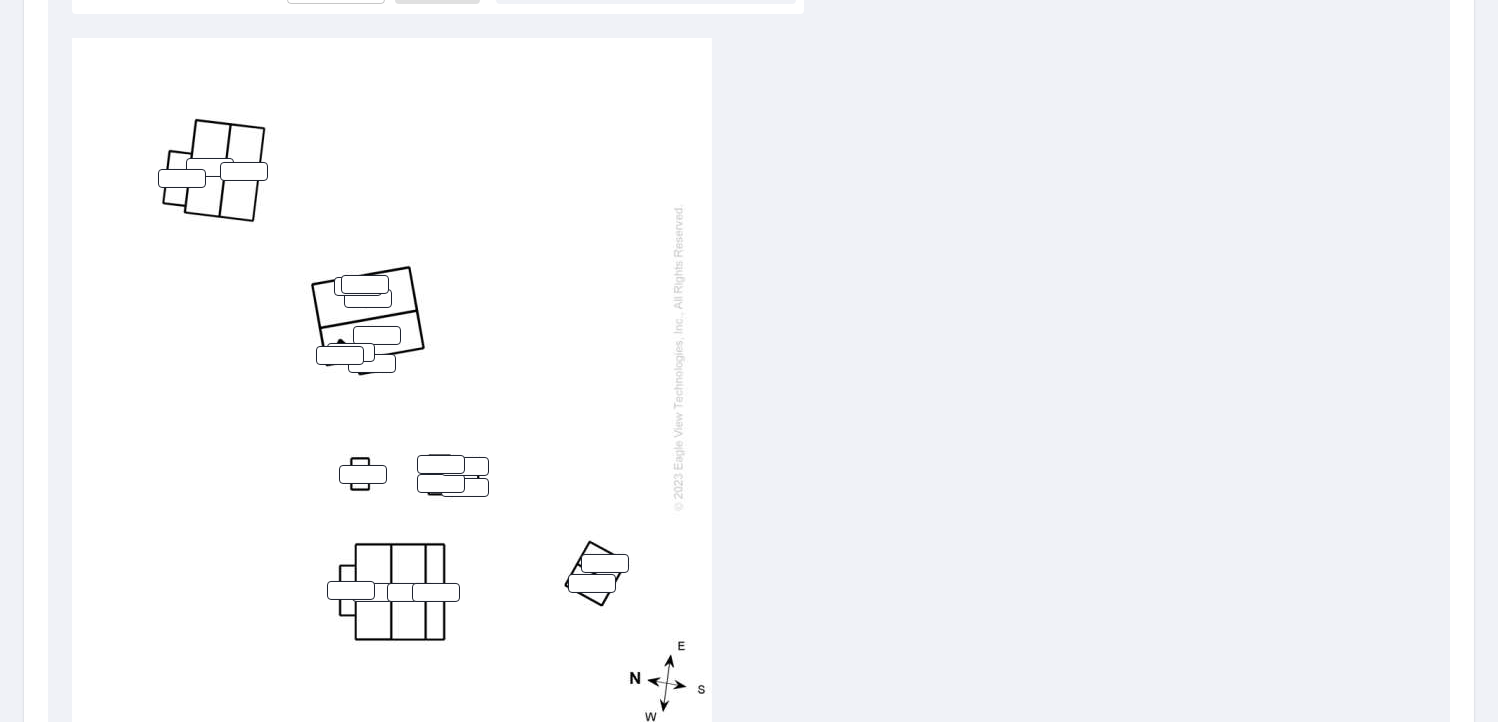 scroll, scrollTop: 700, scrollLeft: 0, axis: vertical 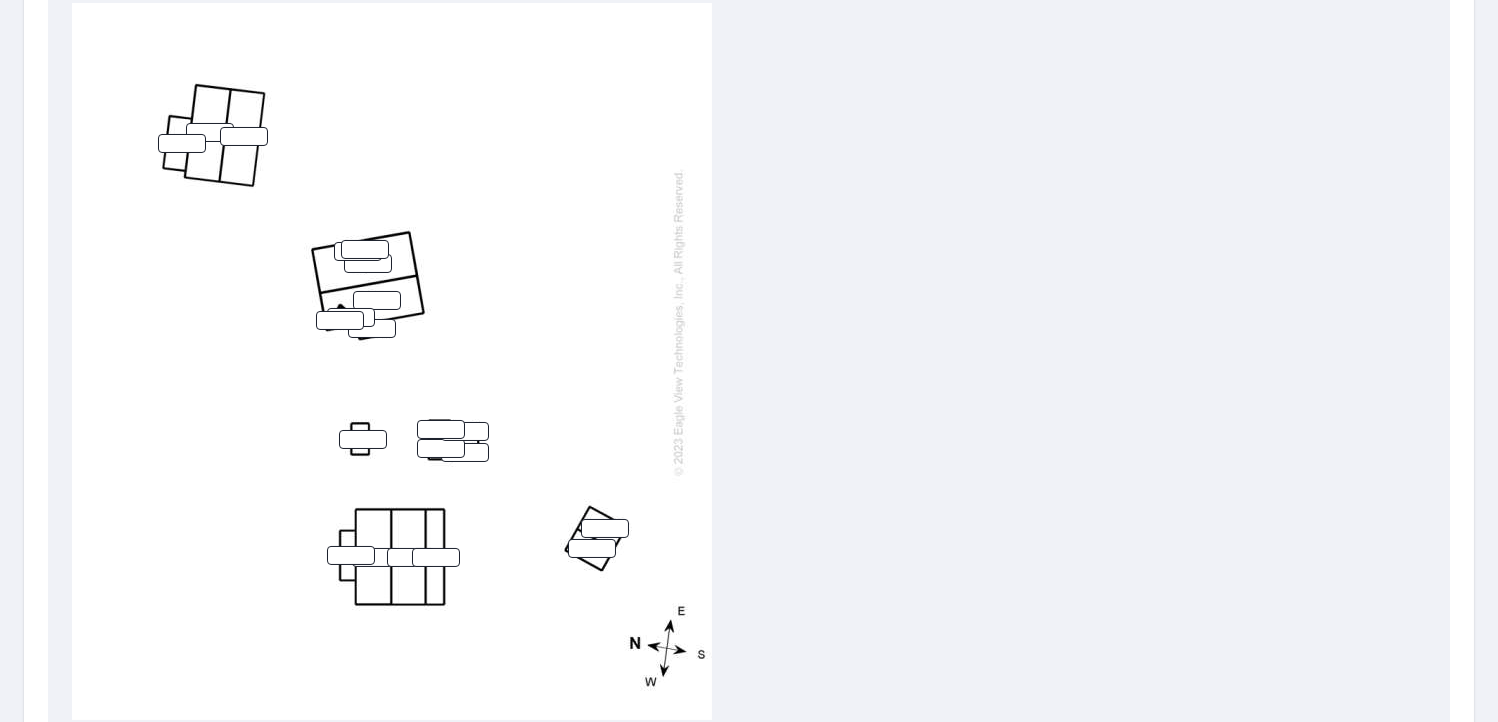click at bounding box center [182, 143] 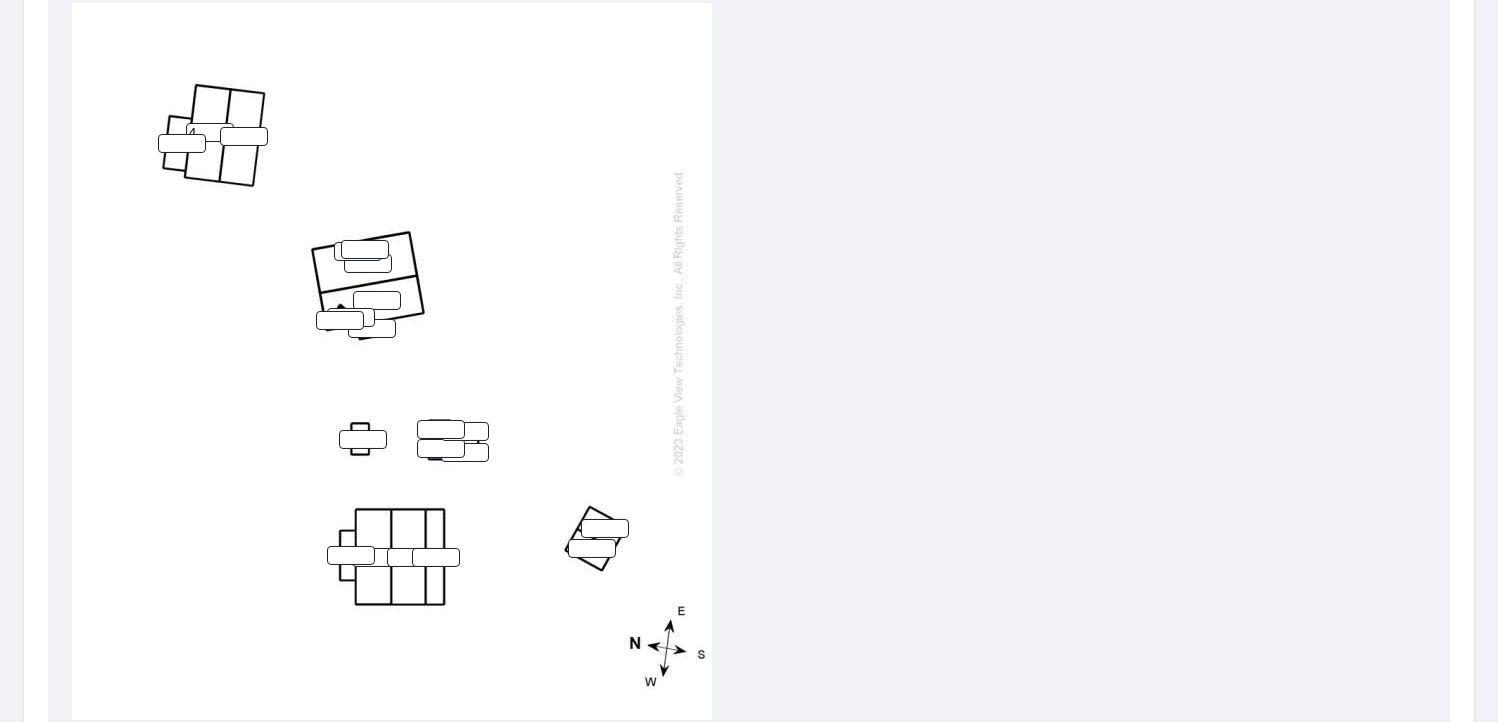 type on "4" 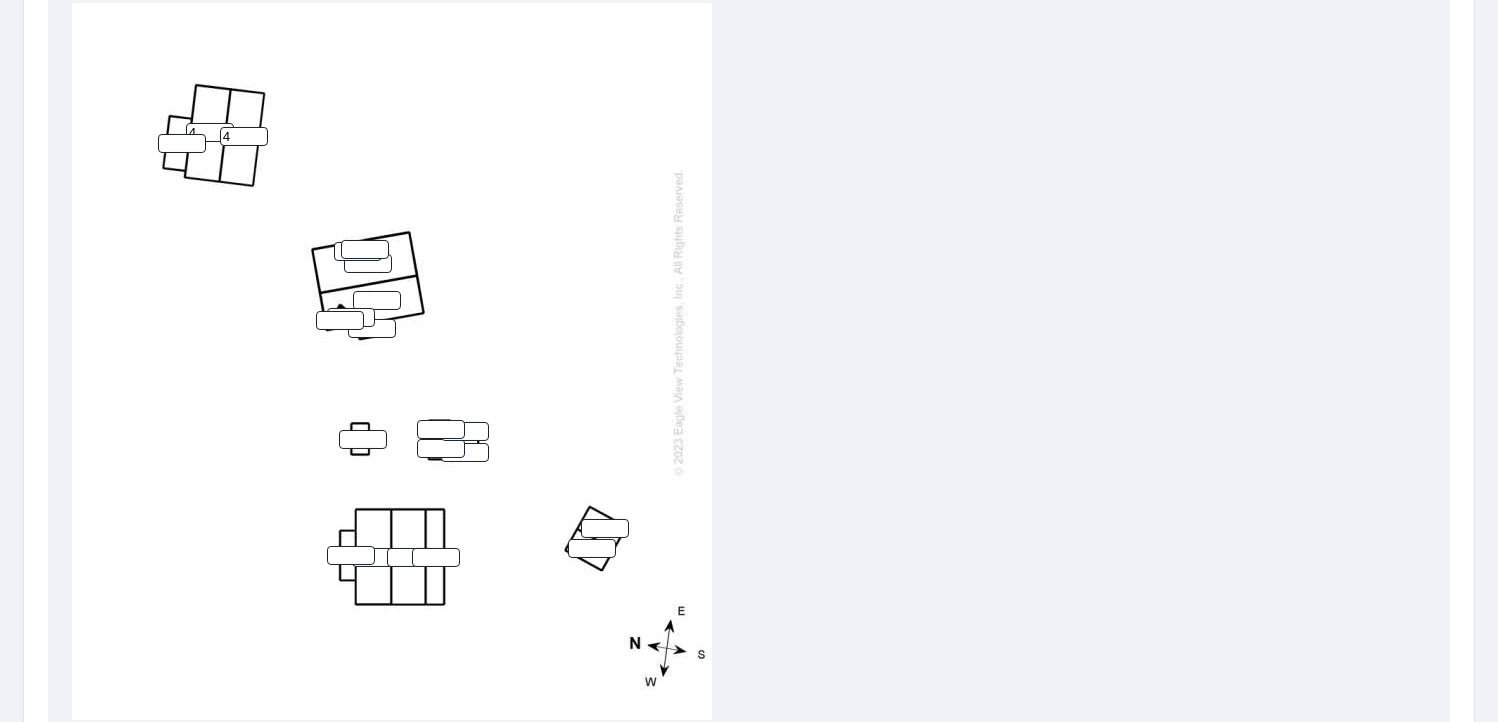 scroll, scrollTop: 20, scrollLeft: 0, axis: vertical 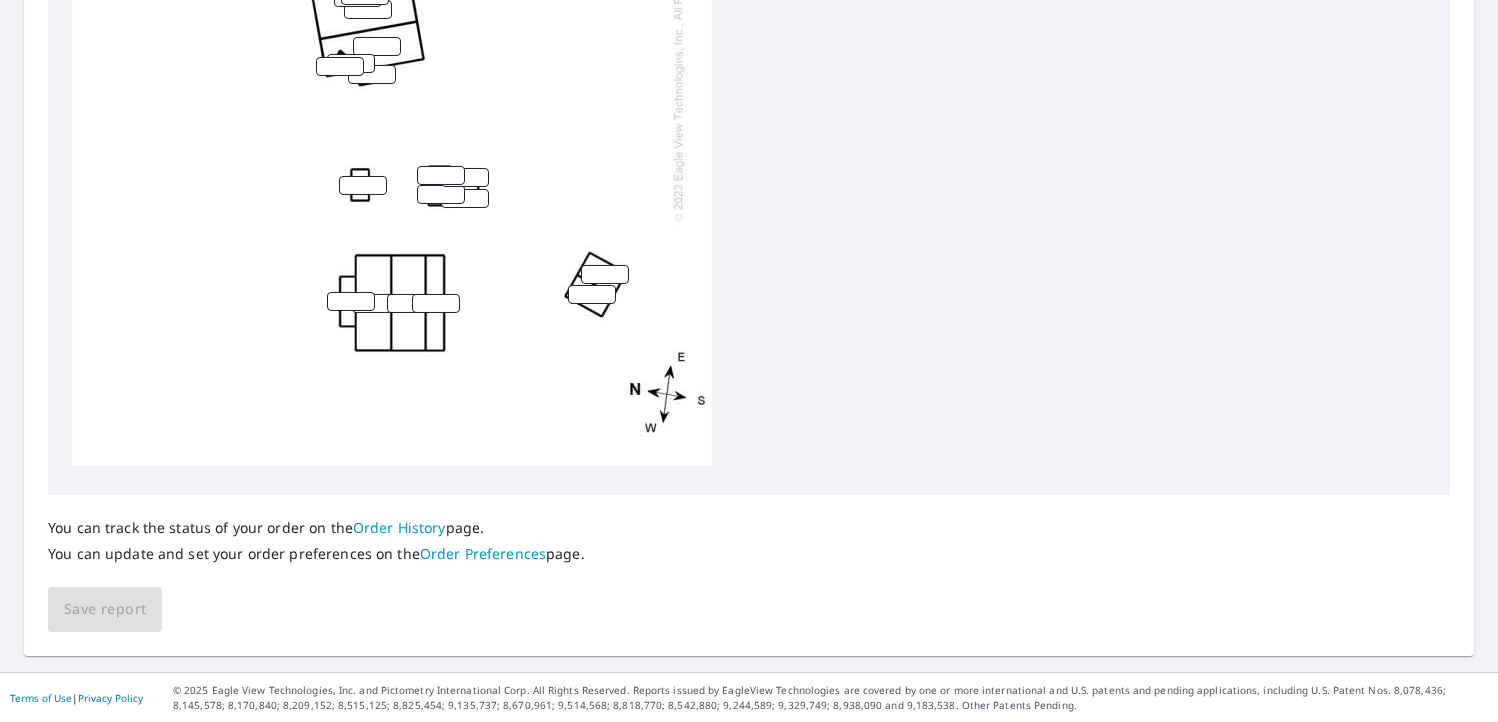 type on "4" 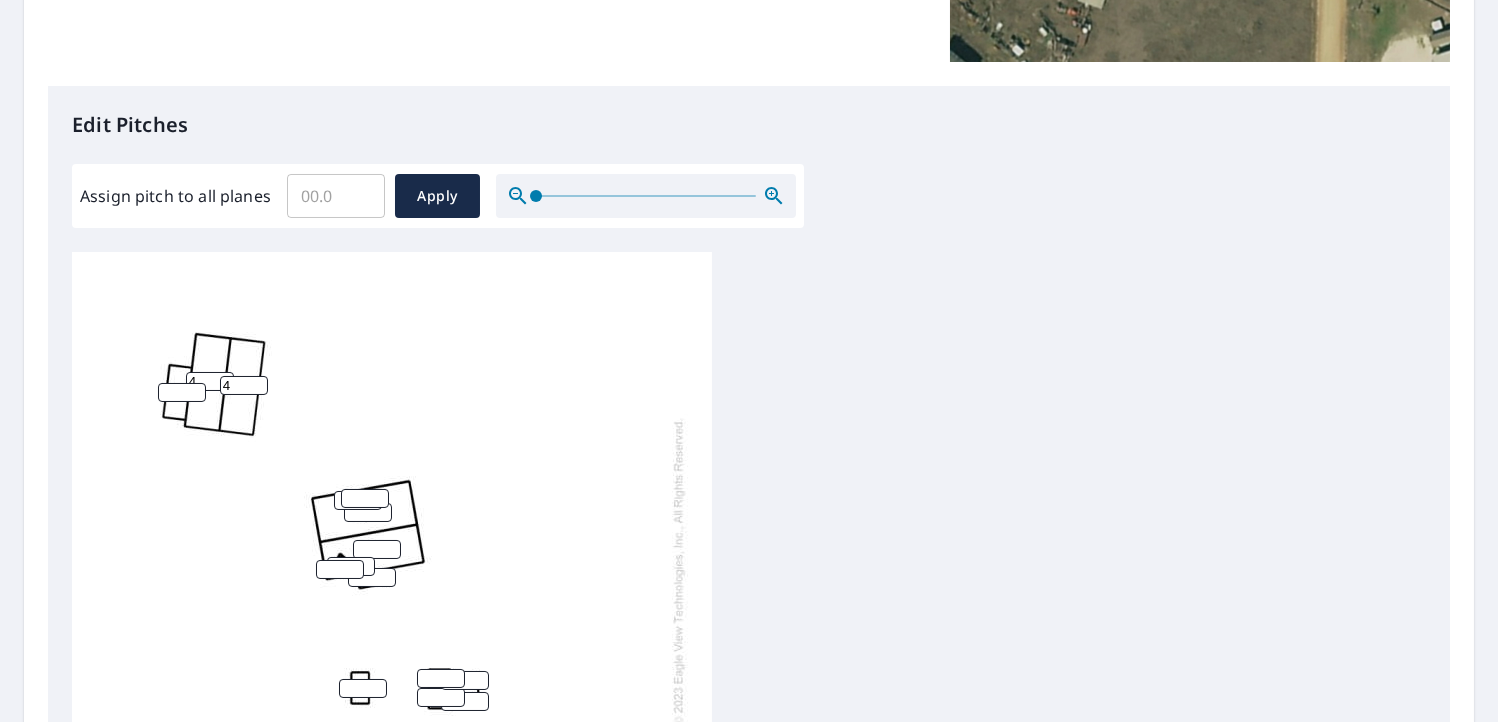 scroll, scrollTop: 449, scrollLeft: 0, axis: vertical 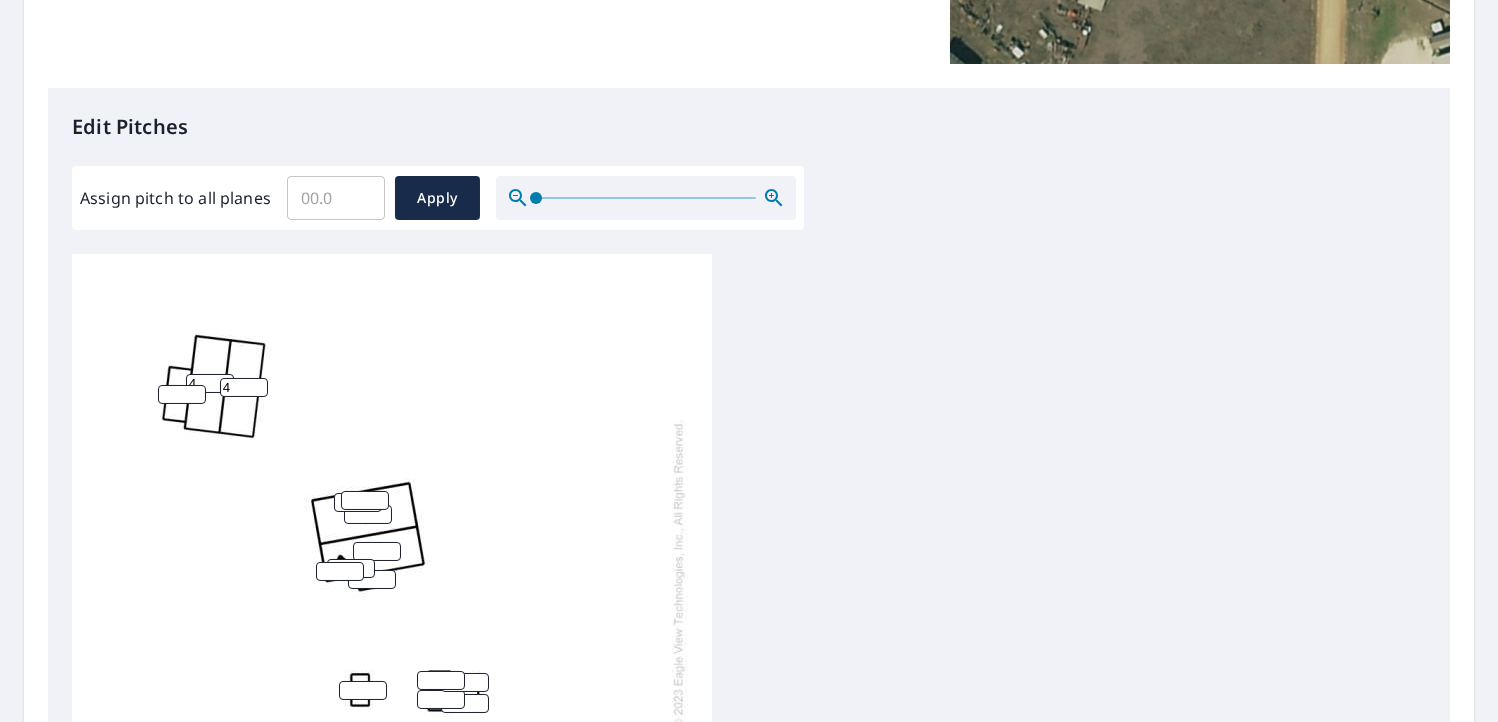 click at bounding box center (182, 394) 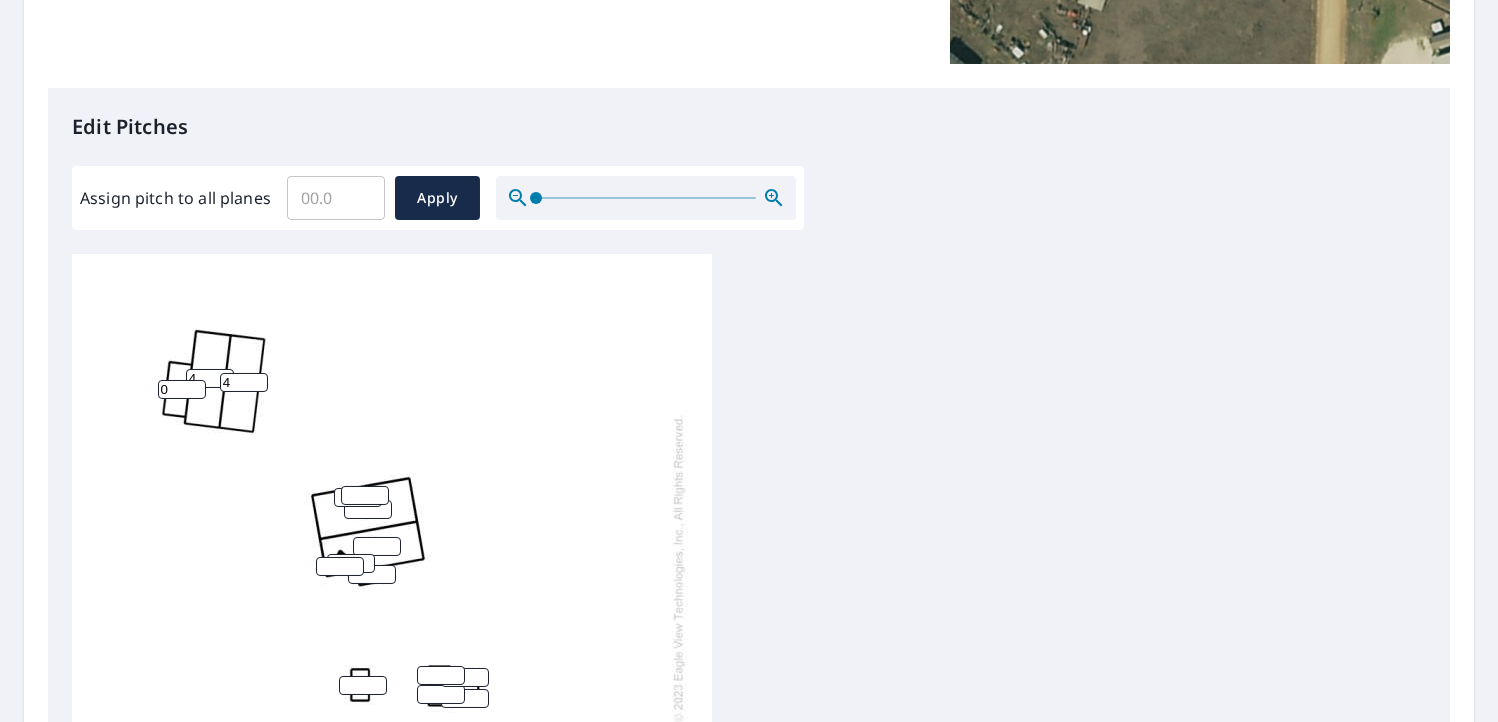 scroll, scrollTop: 20, scrollLeft: 0, axis: vertical 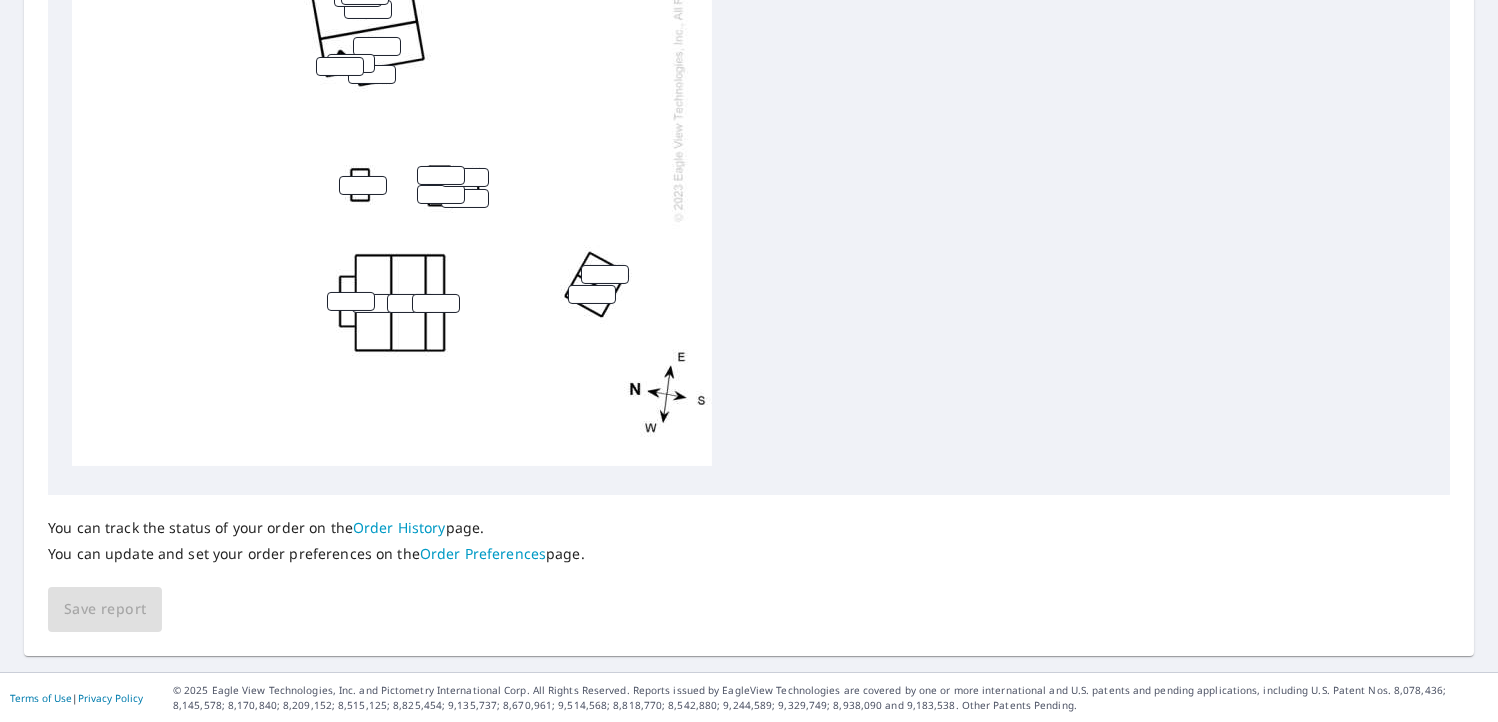 type on "0" 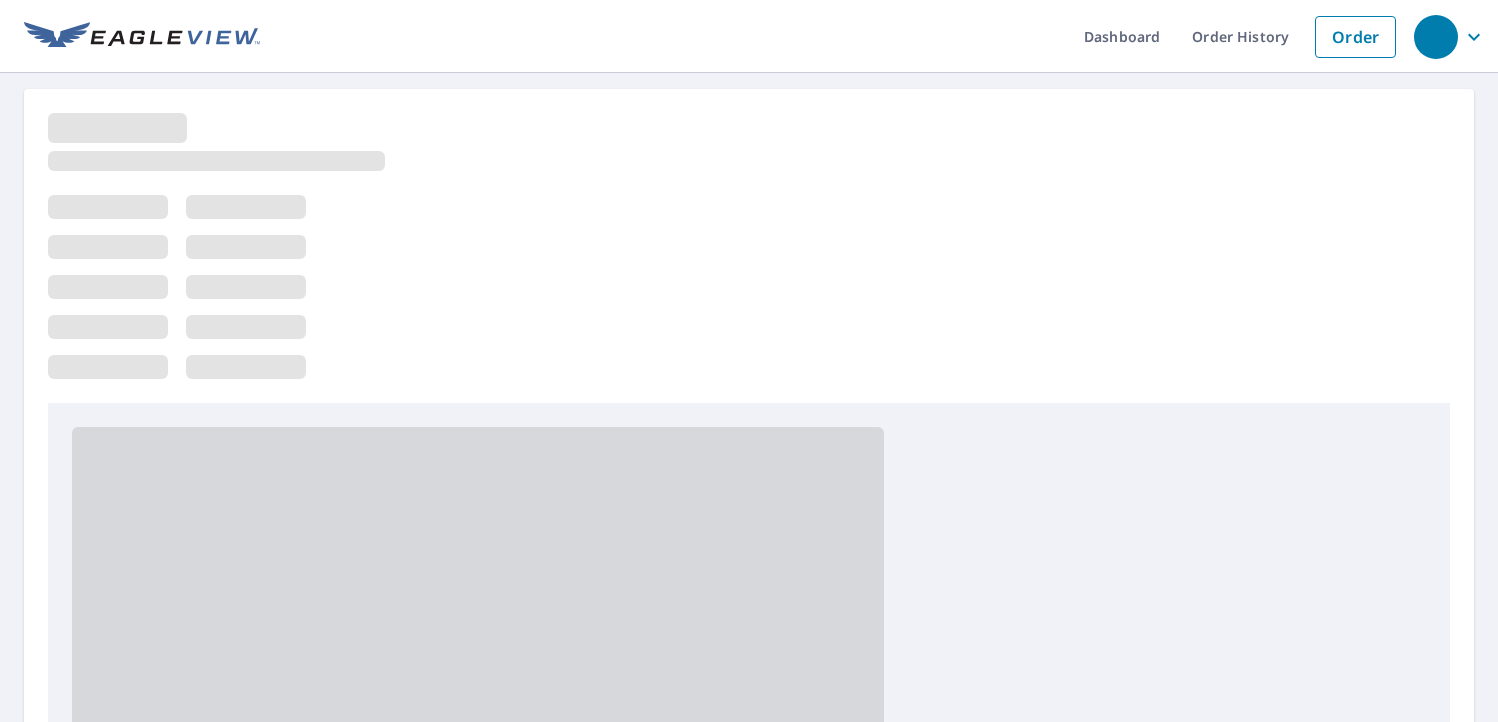 scroll, scrollTop: 0, scrollLeft: 0, axis: both 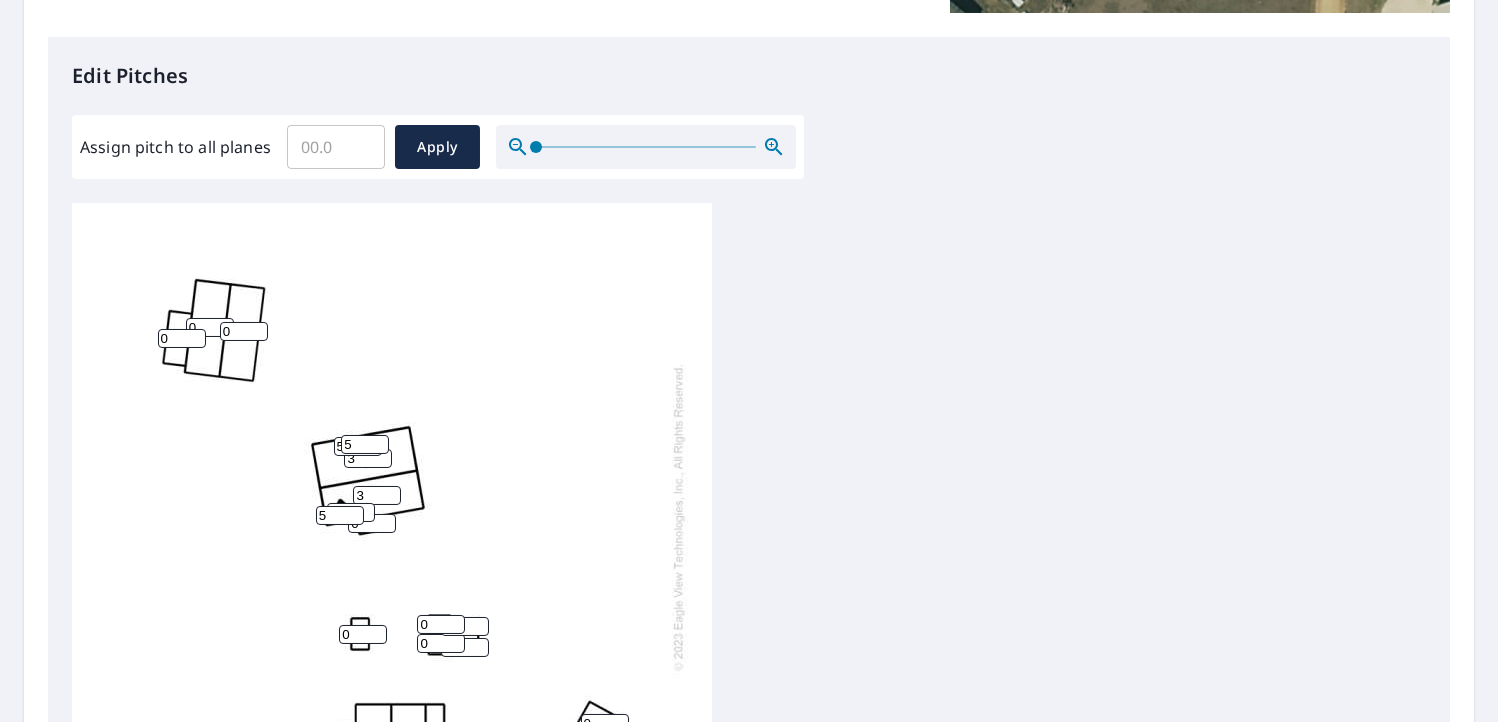 click on "0" at bounding box center [210, 327] 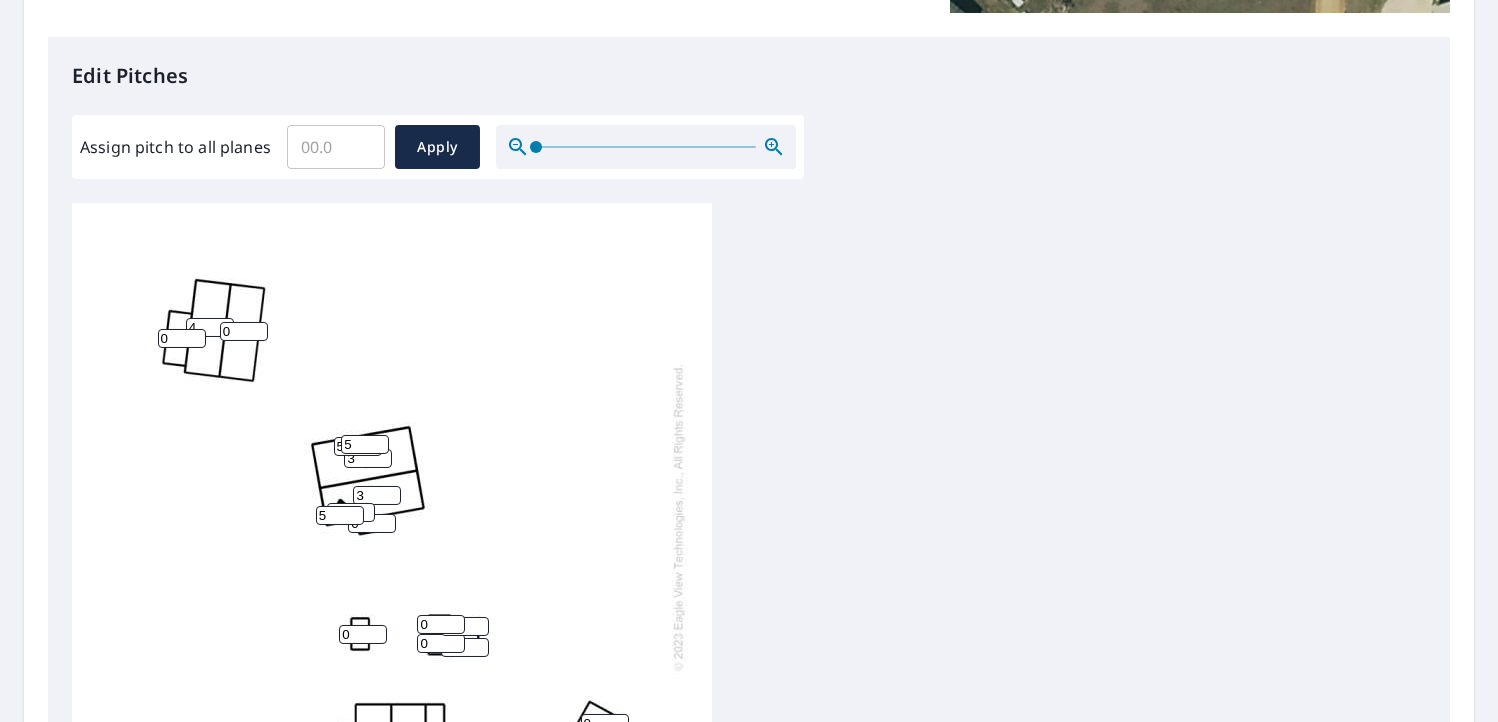 type on "4" 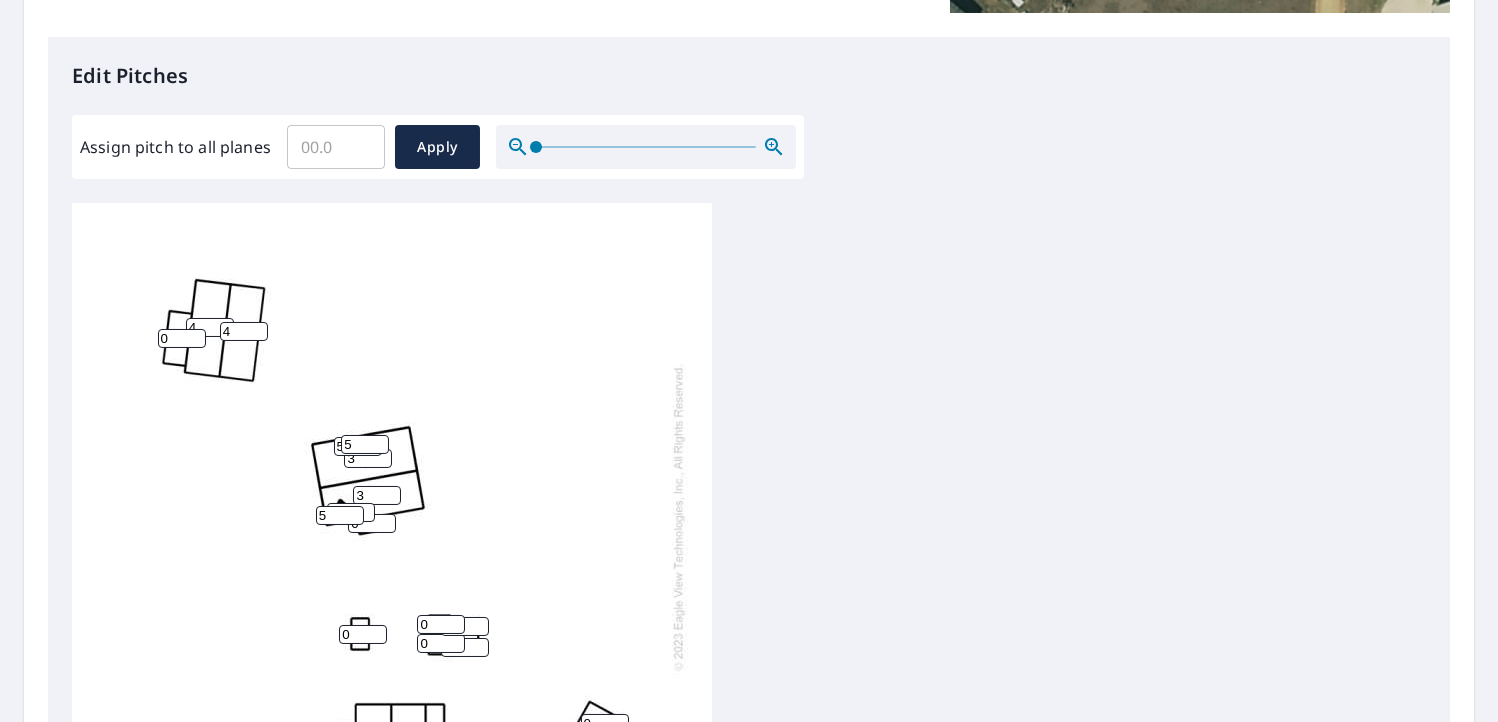 type on "4" 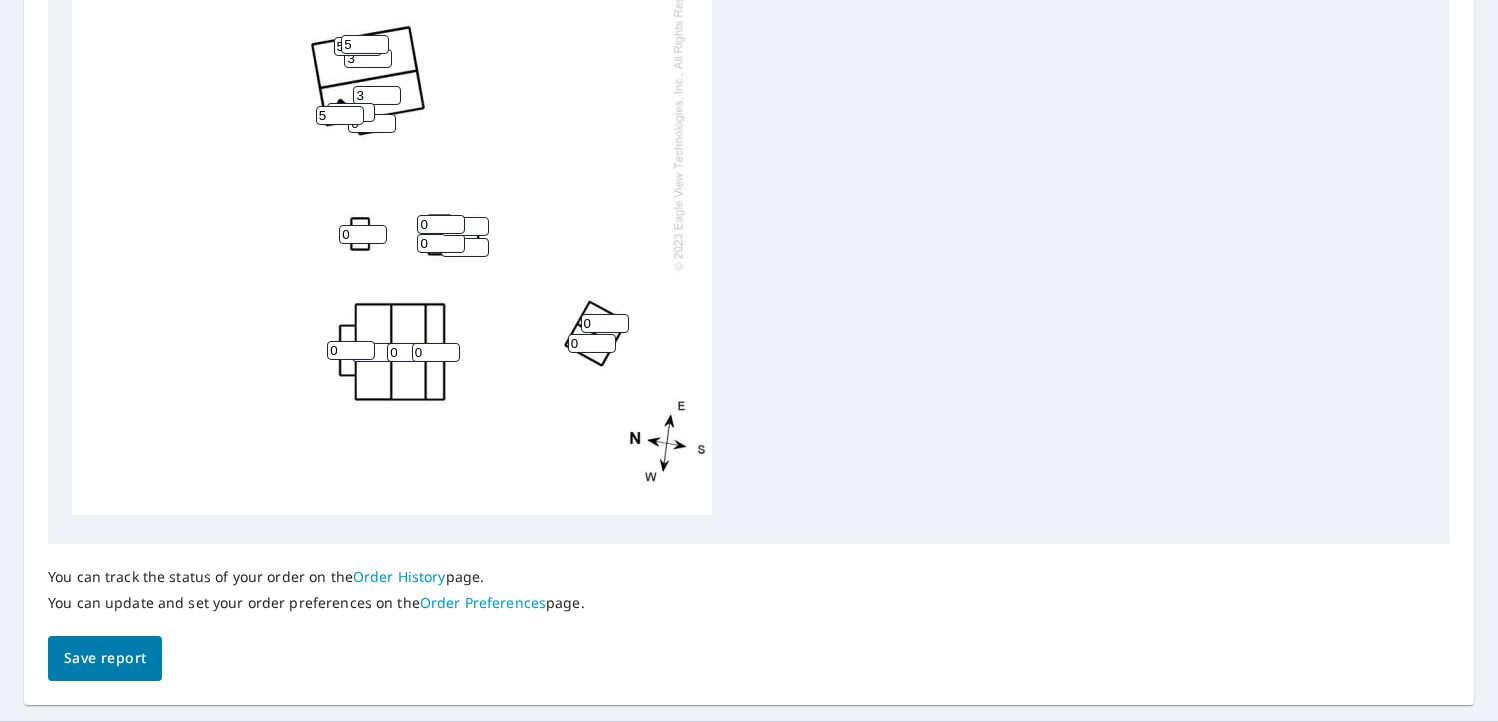 scroll, scrollTop: 949, scrollLeft: 0, axis: vertical 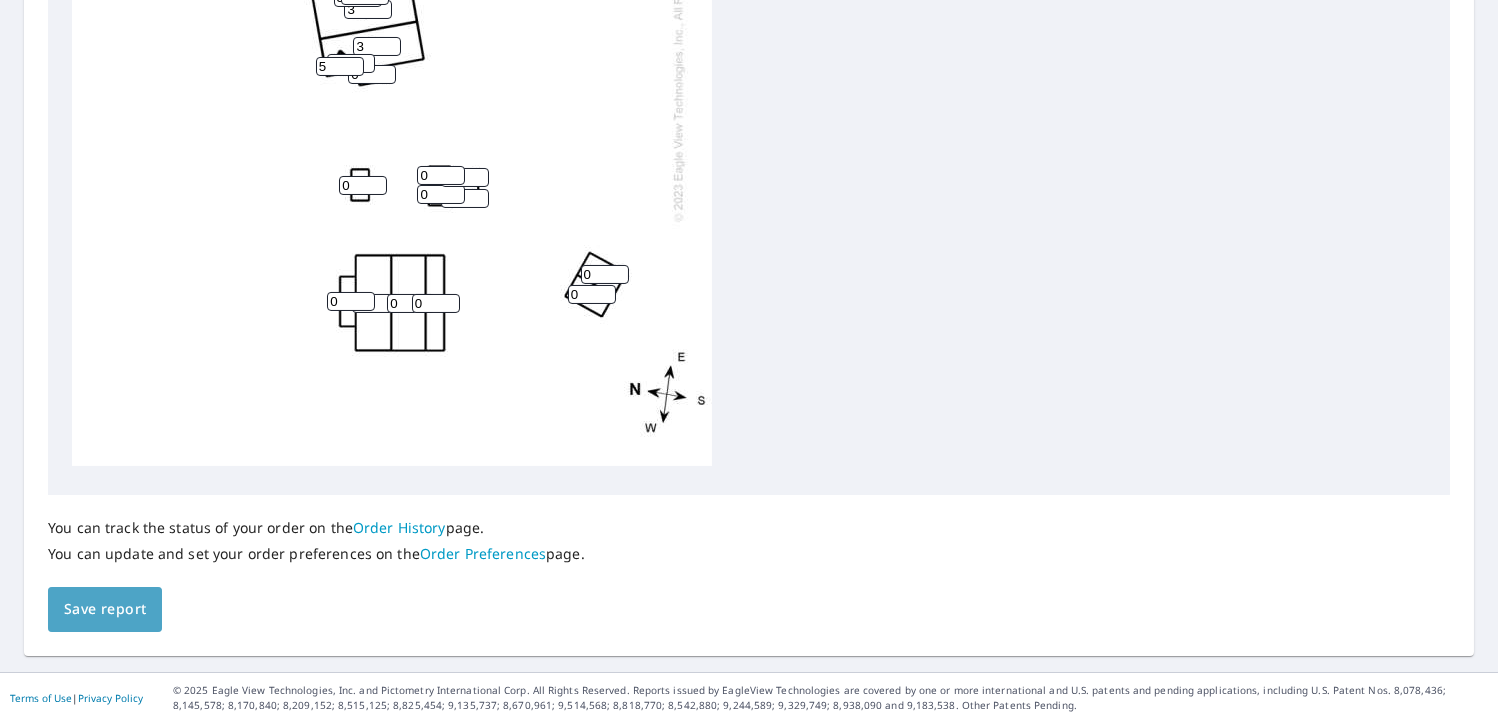 click on "Save report" at bounding box center (105, 609) 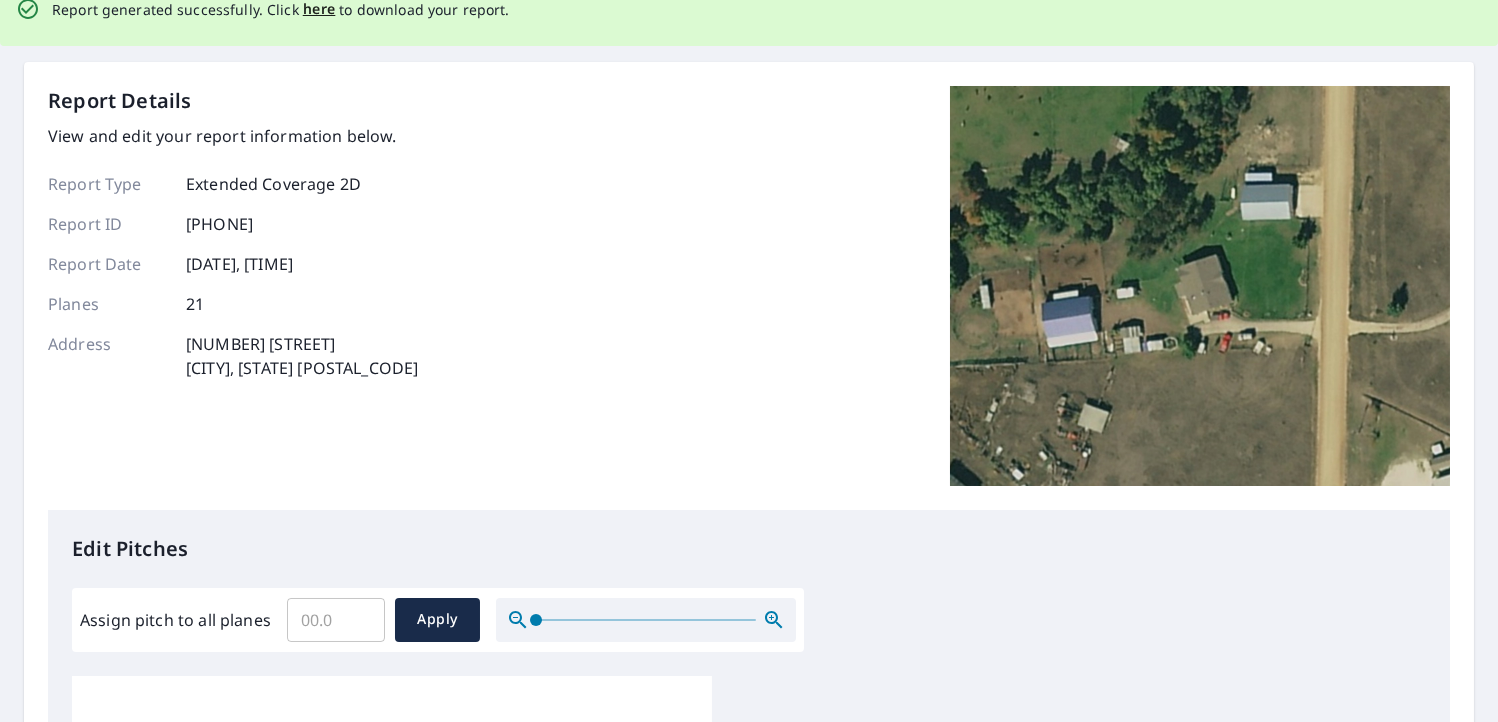 scroll, scrollTop: 0, scrollLeft: 0, axis: both 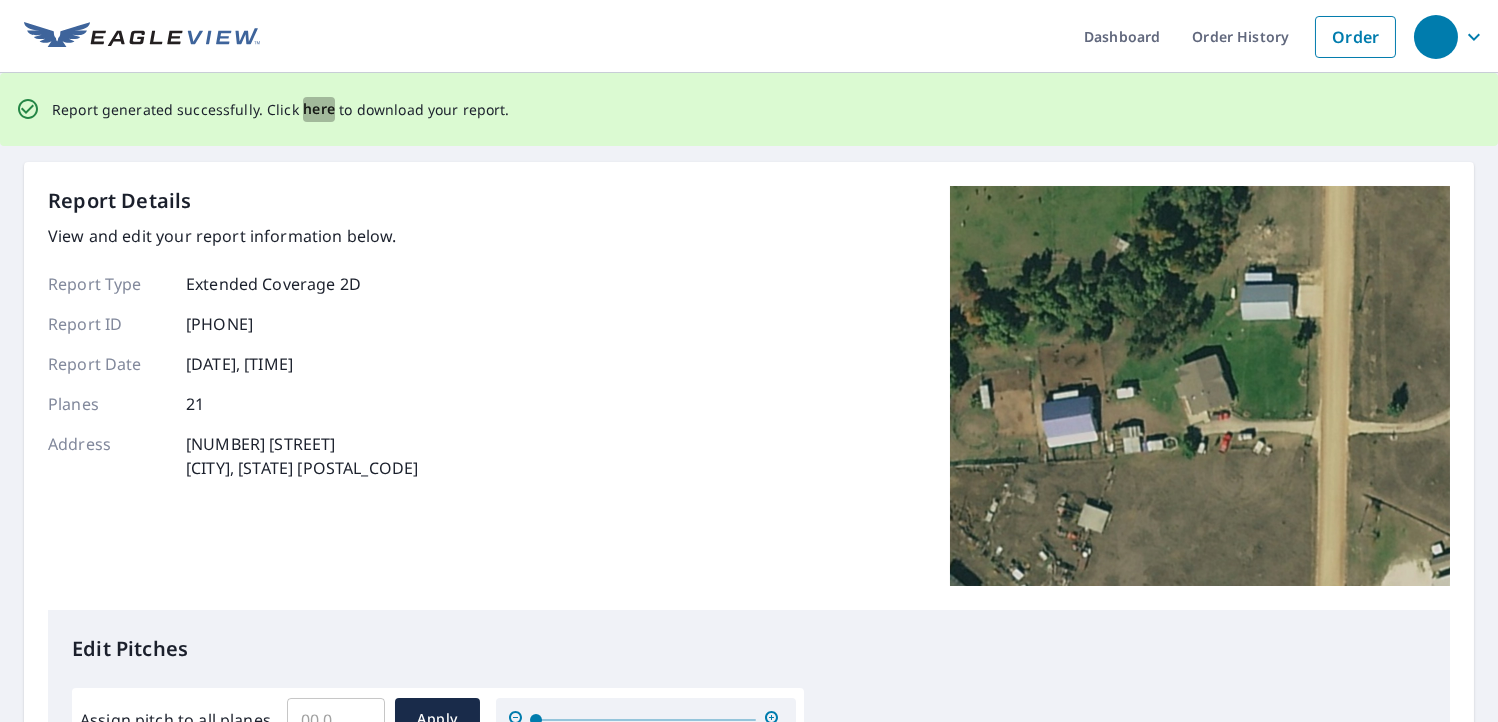 click on "here" at bounding box center (319, 109) 